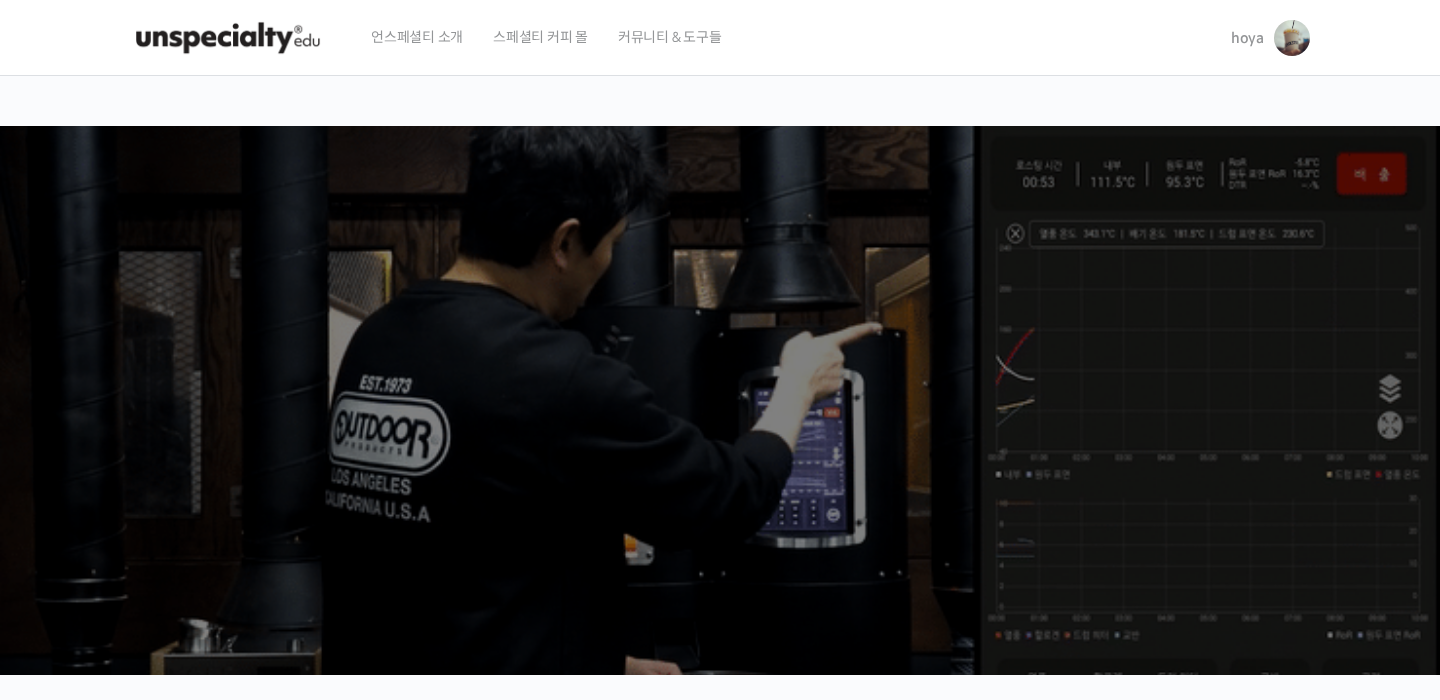 scroll, scrollTop: 0, scrollLeft: 0, axis: both 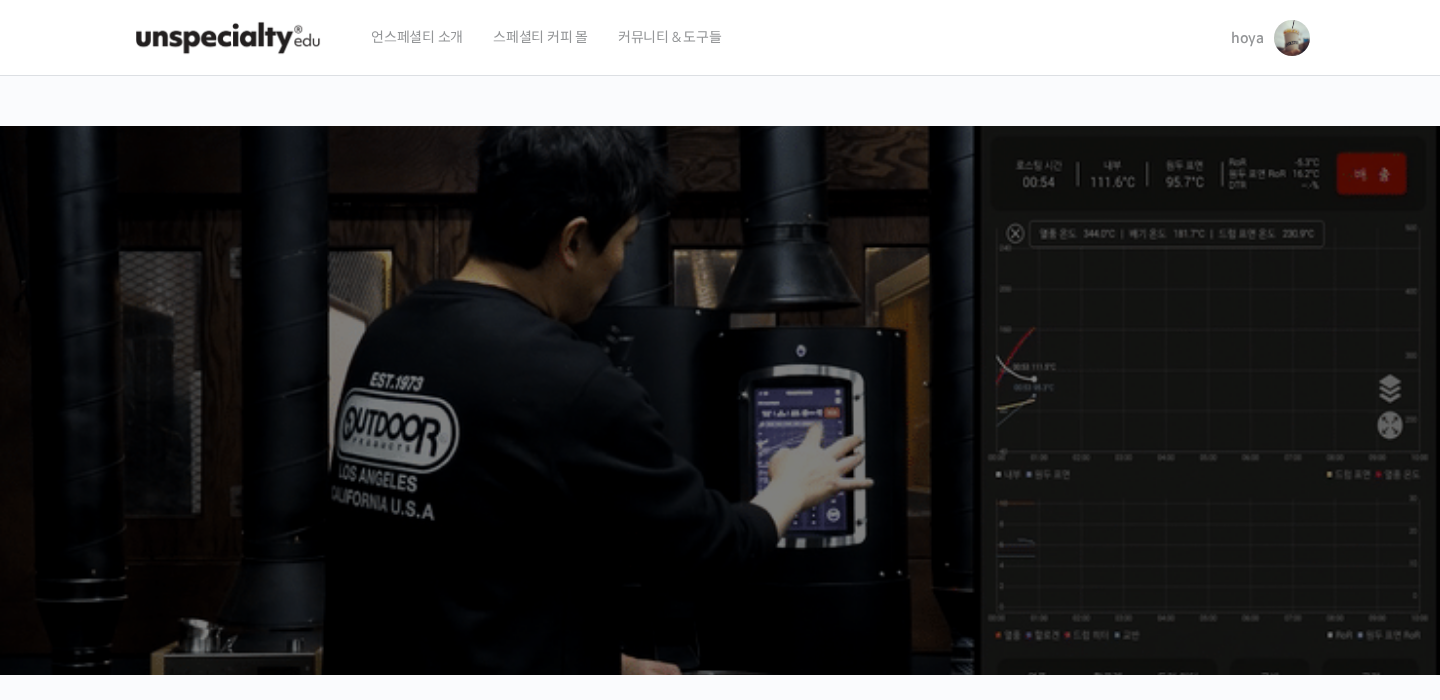 click on "커뮤니티 & 도구들" at bounding box center [670, 37] 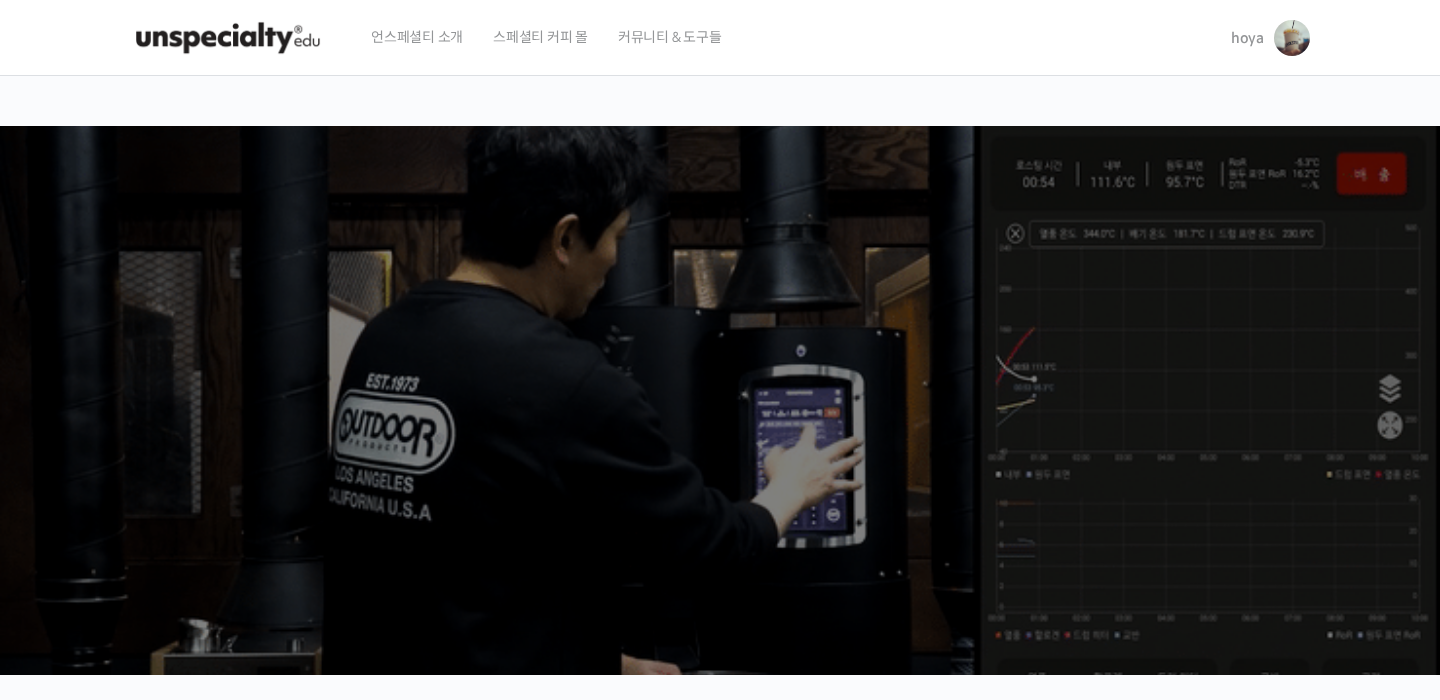scroll, scrollTop: 0, scrollLeft: 0, axis: both 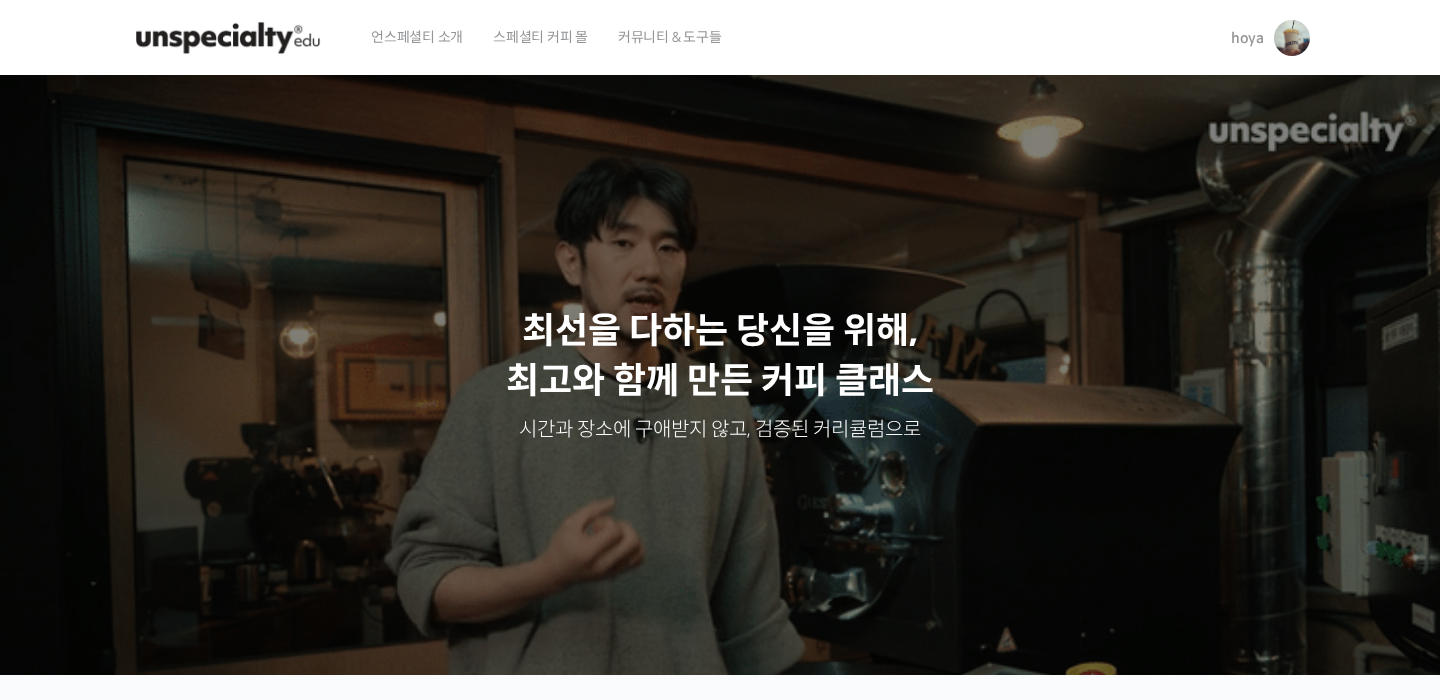 click on "언스페셜티 소개" at bounding box center [417, 37] 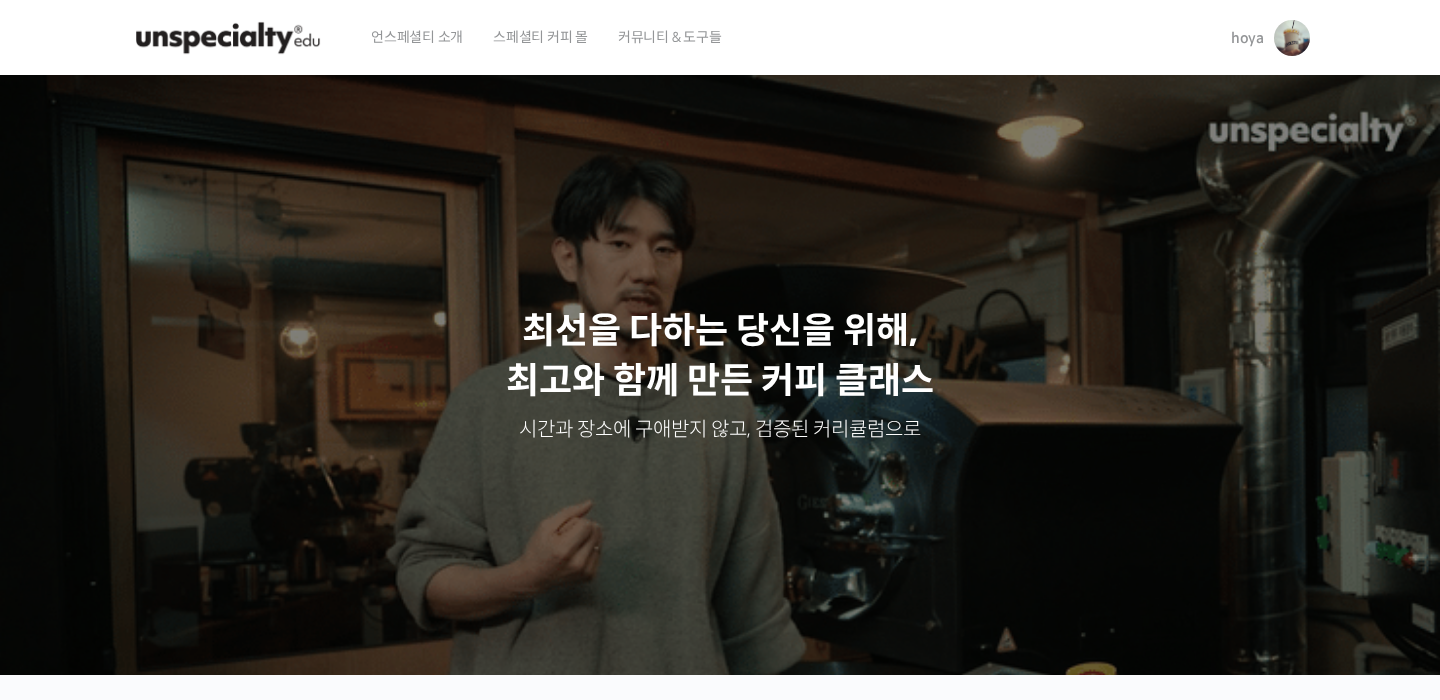 click at bounding box center (1292, 38) 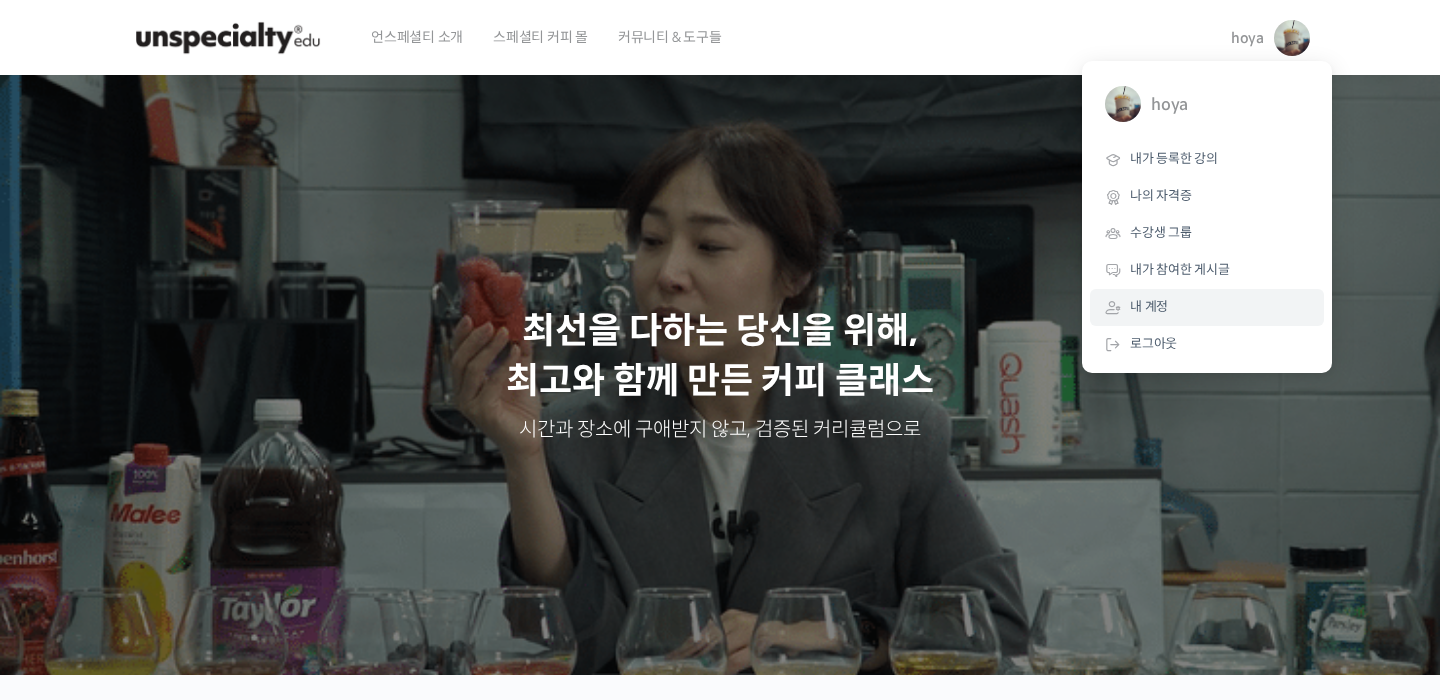 click on "내 계정" at bounding box center (1149, 306) 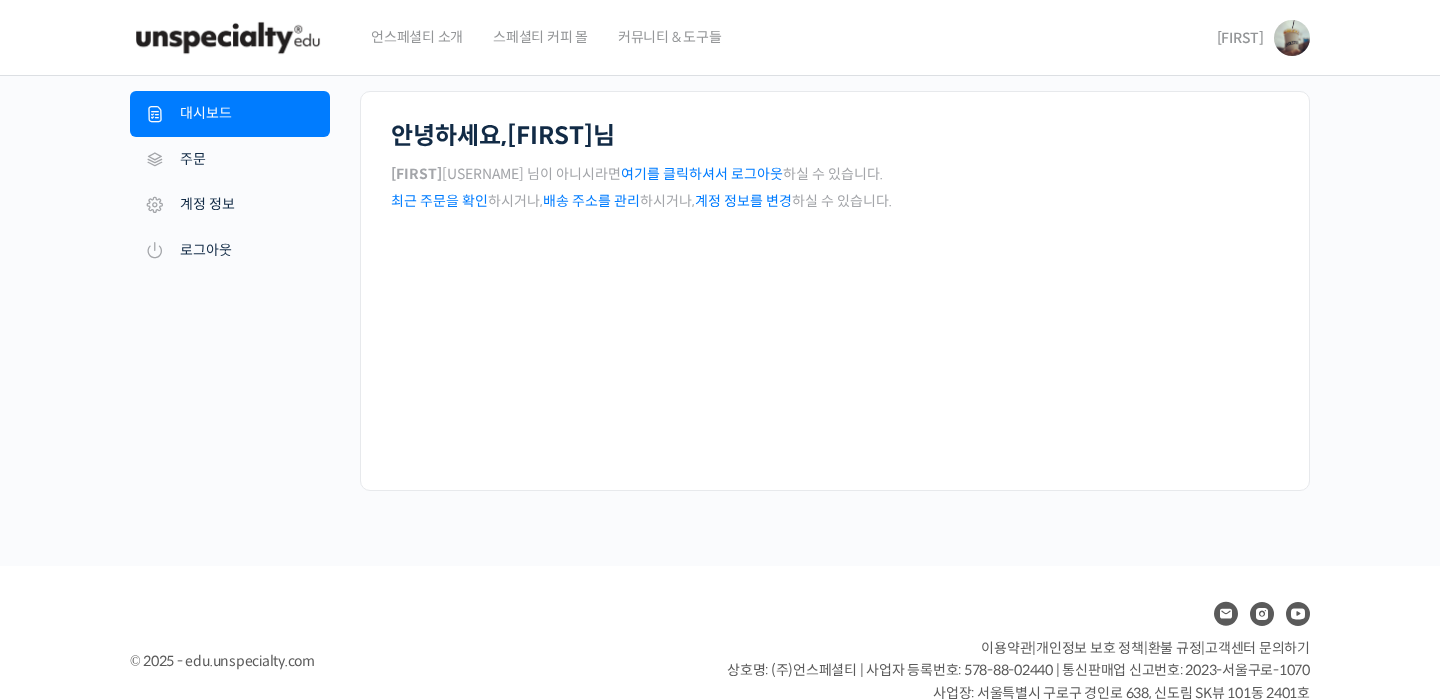 scroll, scrollTop: 0, scrollLeft: 0, axis: both 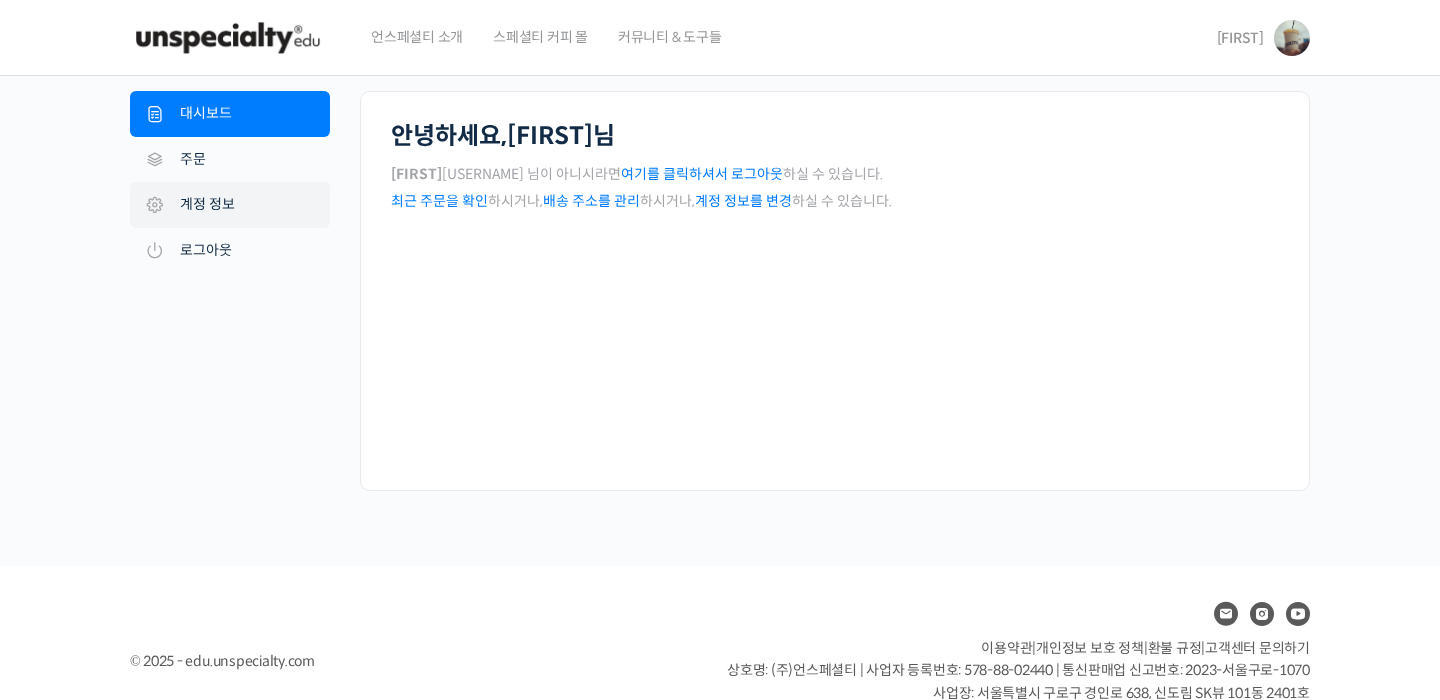 click on "계정 정보" at bounding box center (230, 205) 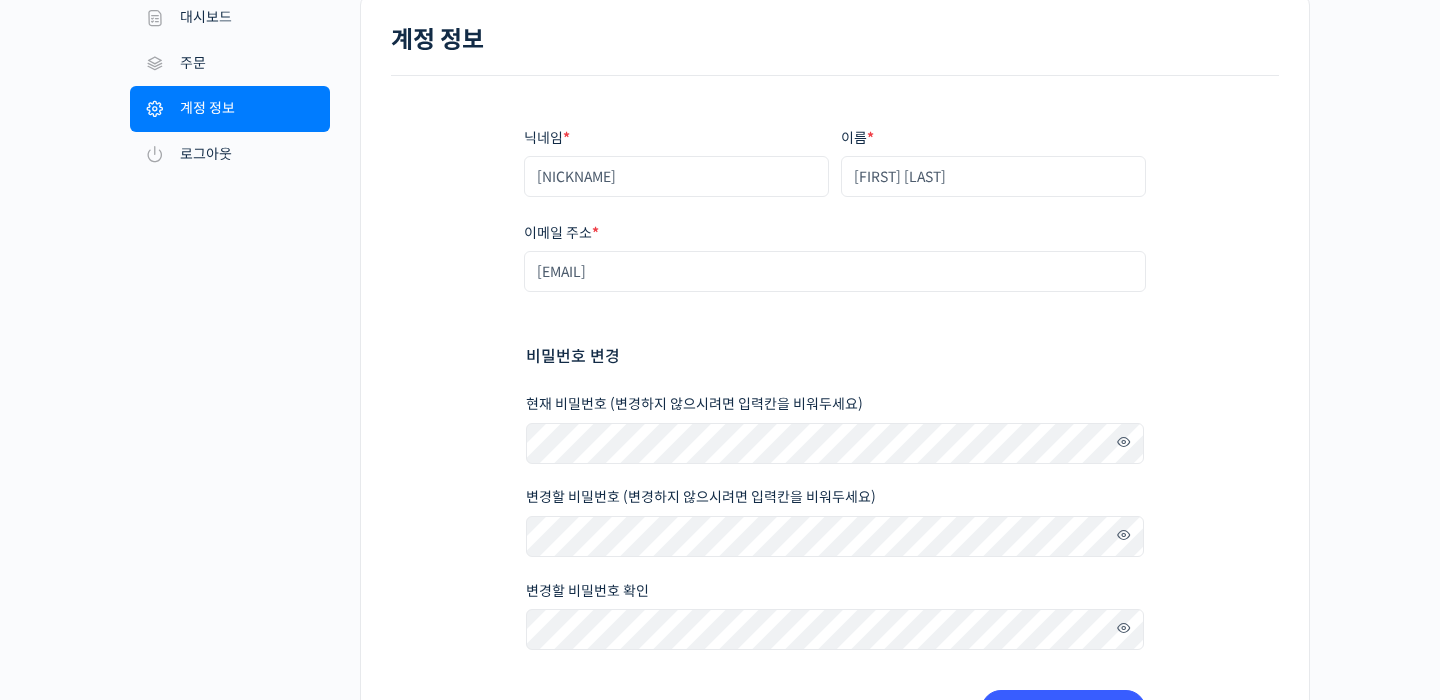 scroll, scrollTop: 80, scrollLeft: 0, axis: vertical 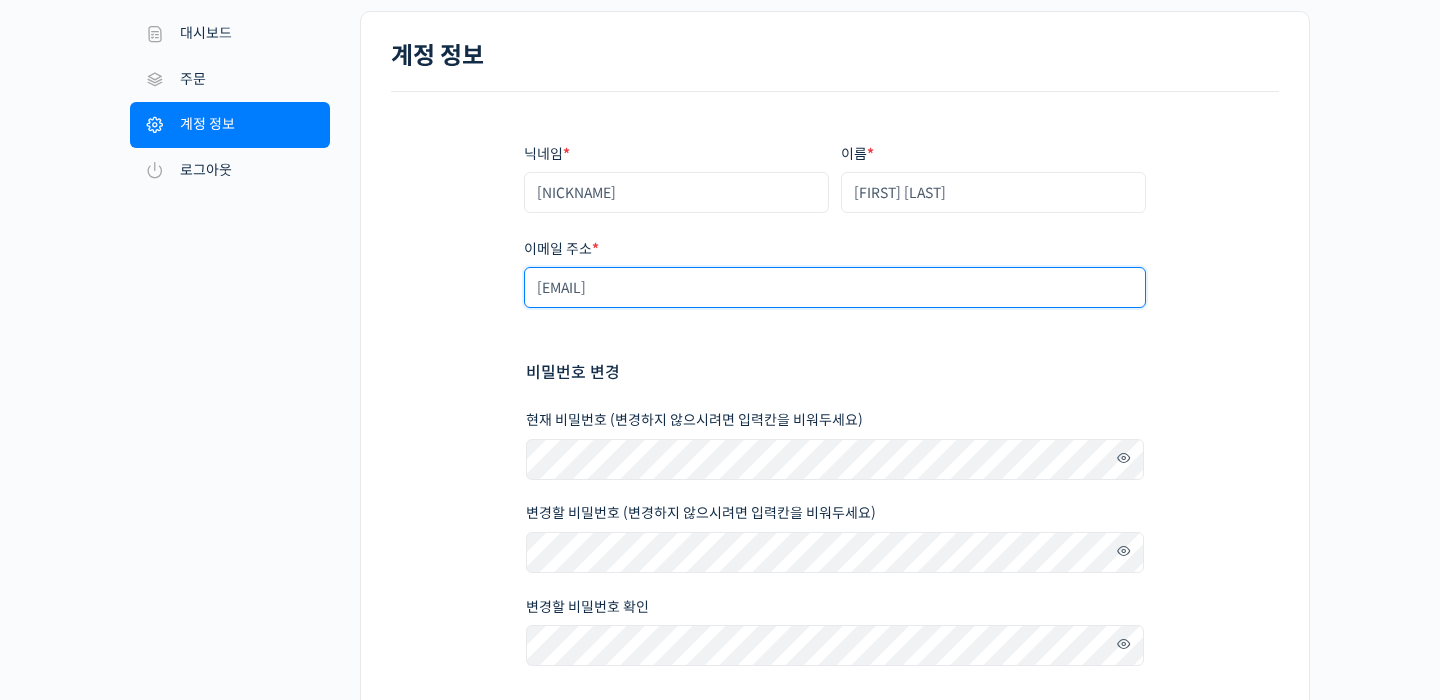 click on "[EMAIL]" at bounding box center [835, 287] 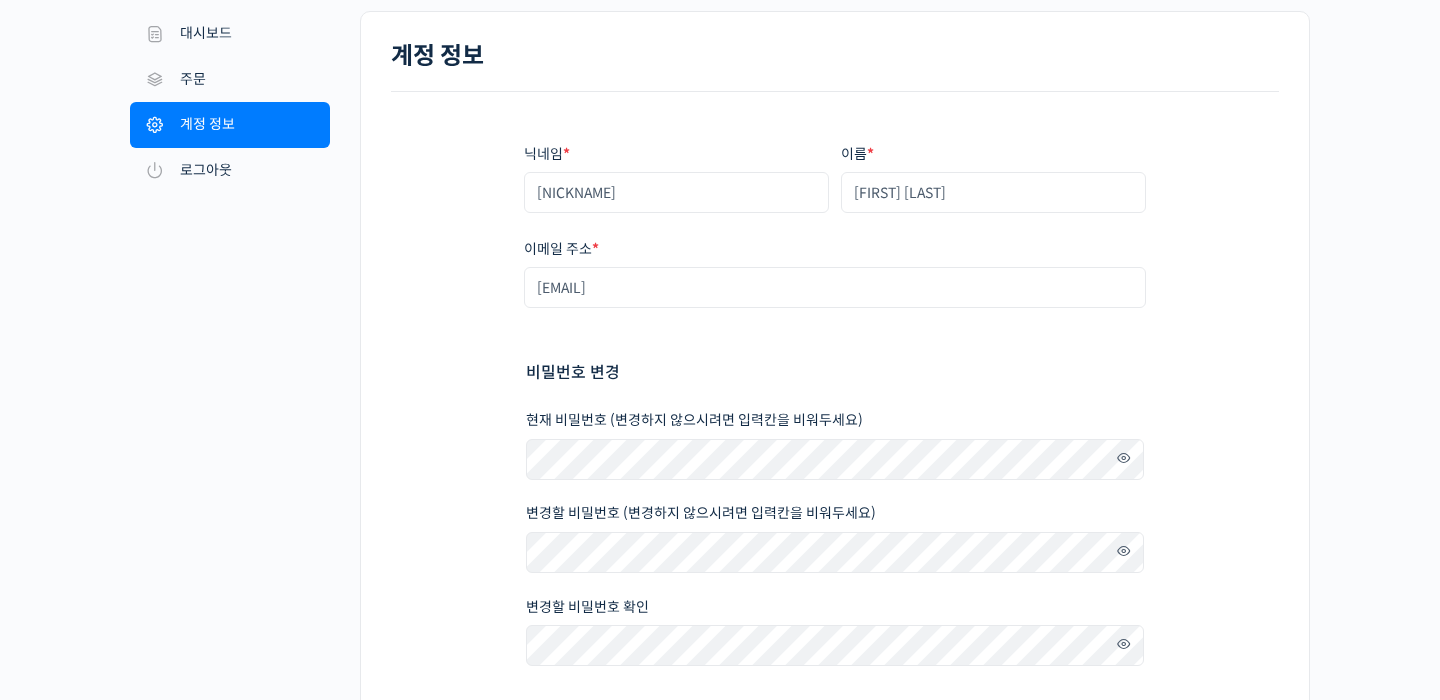 click on "닉네임  *
hoya
이름  *
황우호
표시되는 이름  *
hoya
계정과 리뷰 영역에서 표시되는 이름입니다.
이메일 주소  *
hoyanity@gmail.com
비밀번호 변경
현재 비밀번호 (변경하지 않으시려면 입력칸을 비워두세요)
변경할 비밀번호 (변경하지 않으시려면 입력칸을 비워두세요)
변경할 비밀번호 확인
변경사항 저장하기" at bounding box center [835, 445] 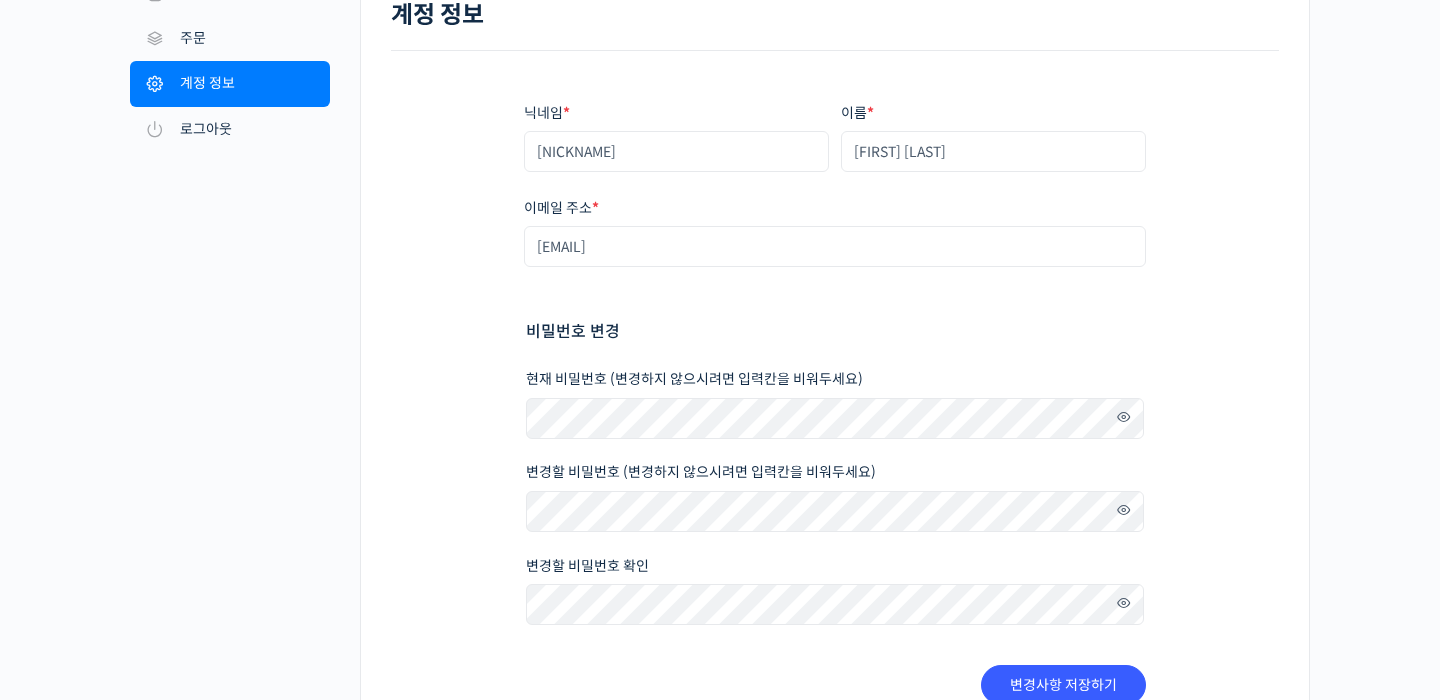 scroll, scrollTop: 0, scrollLeft: 0, axis: both 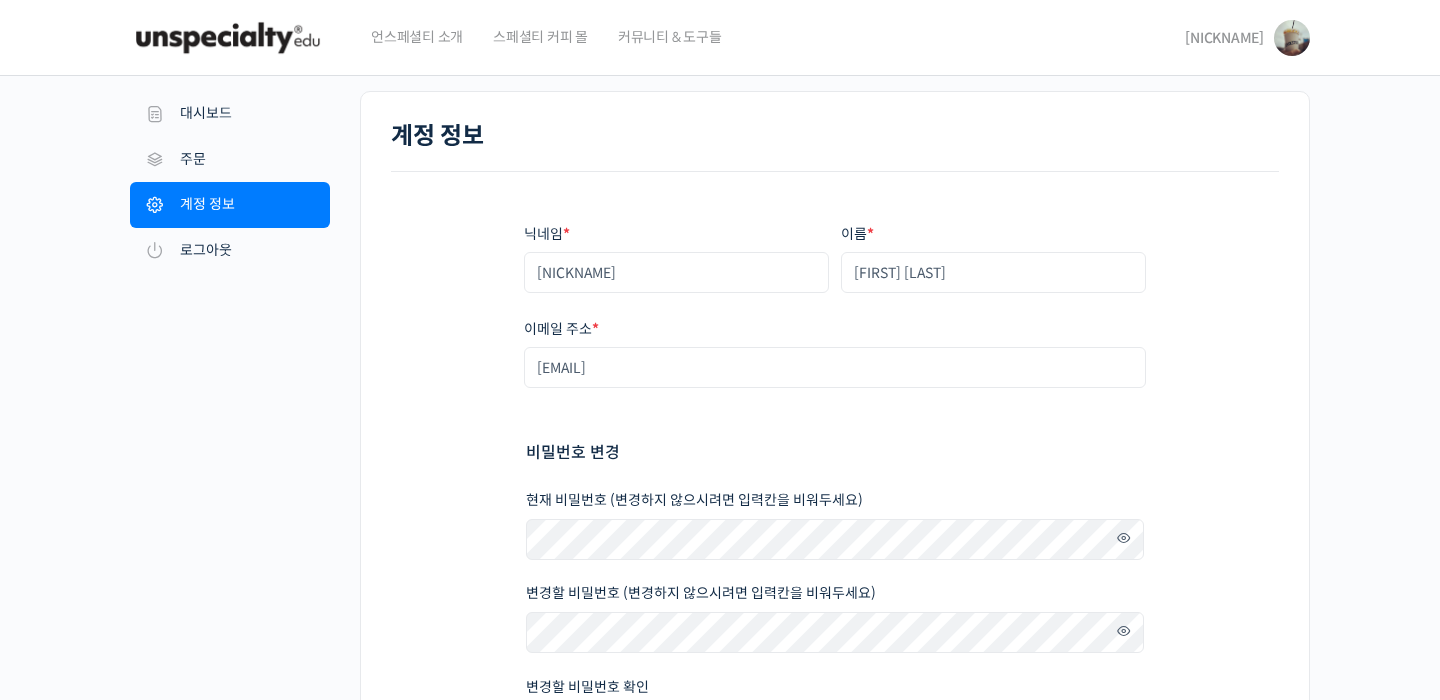 click at bounding box center (1118, 538) 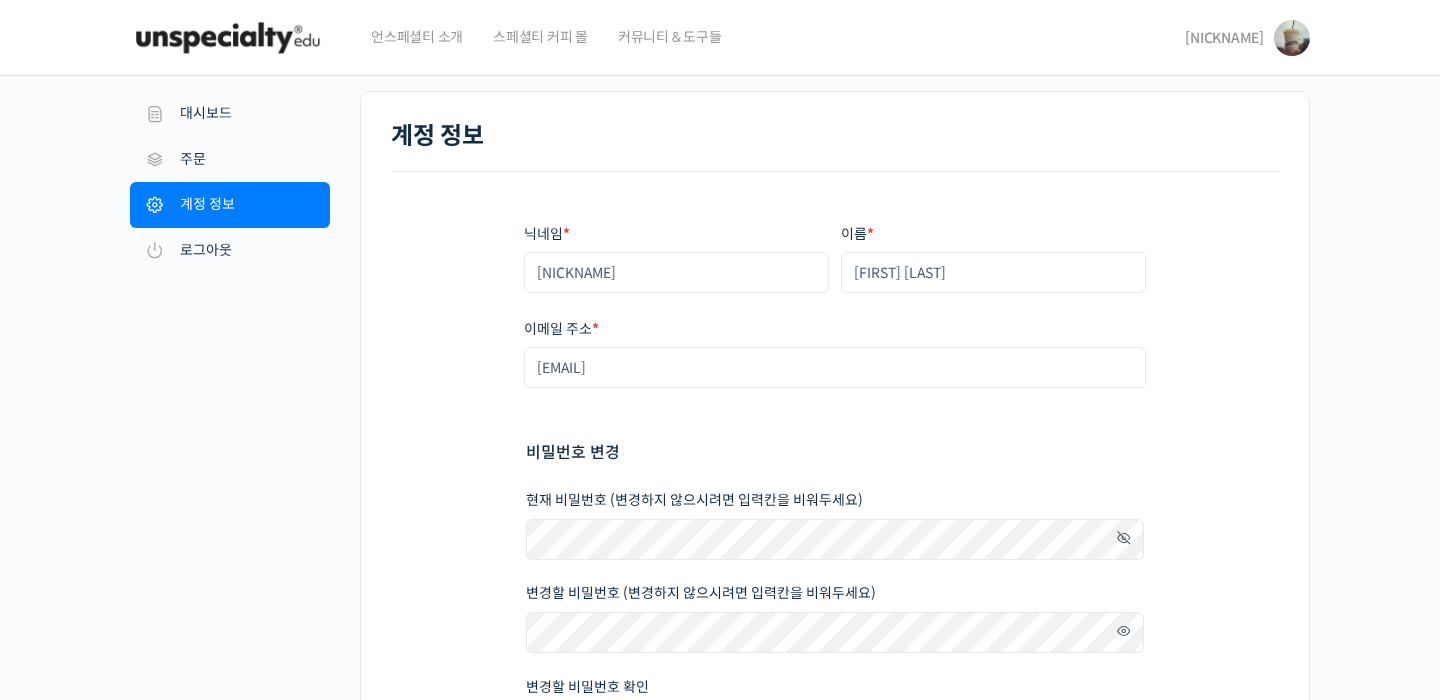 click at bounding box center [1118, 538] 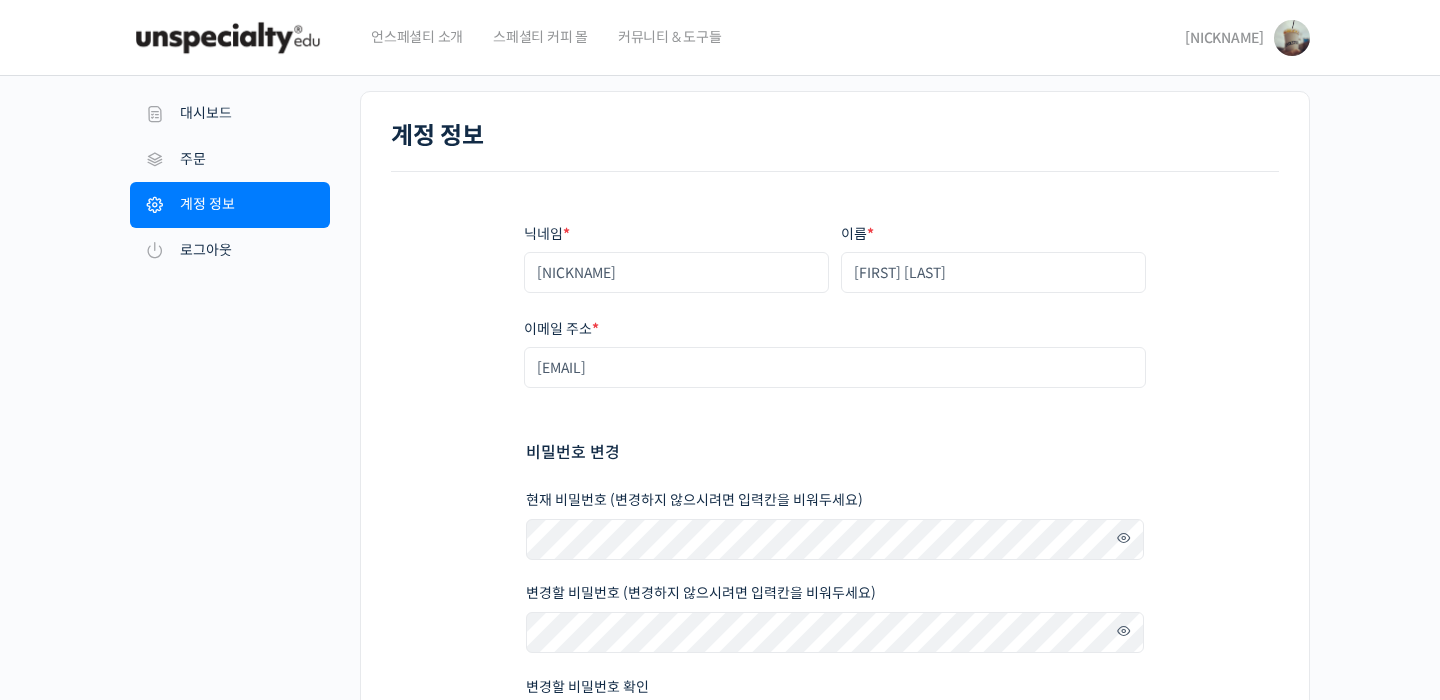 click at bounding box center [1118, 538] 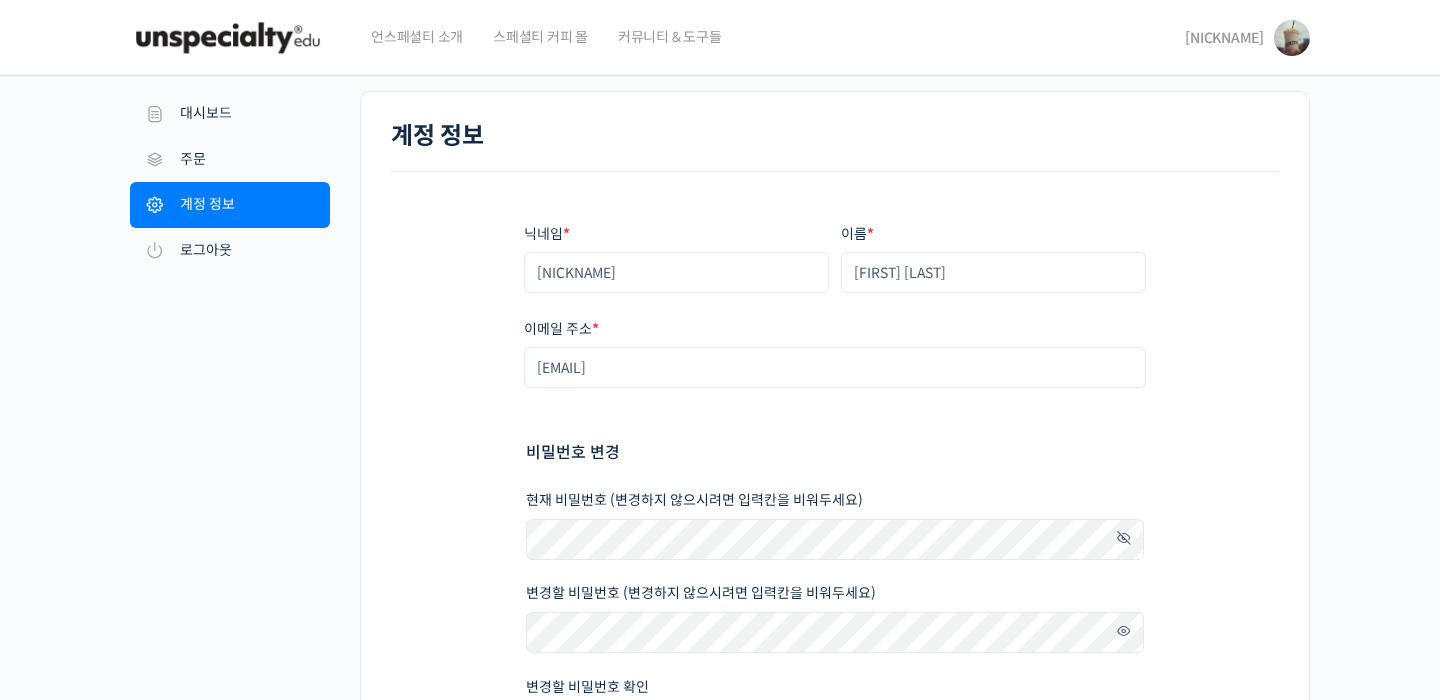 click at bounding box center (1118, 538) 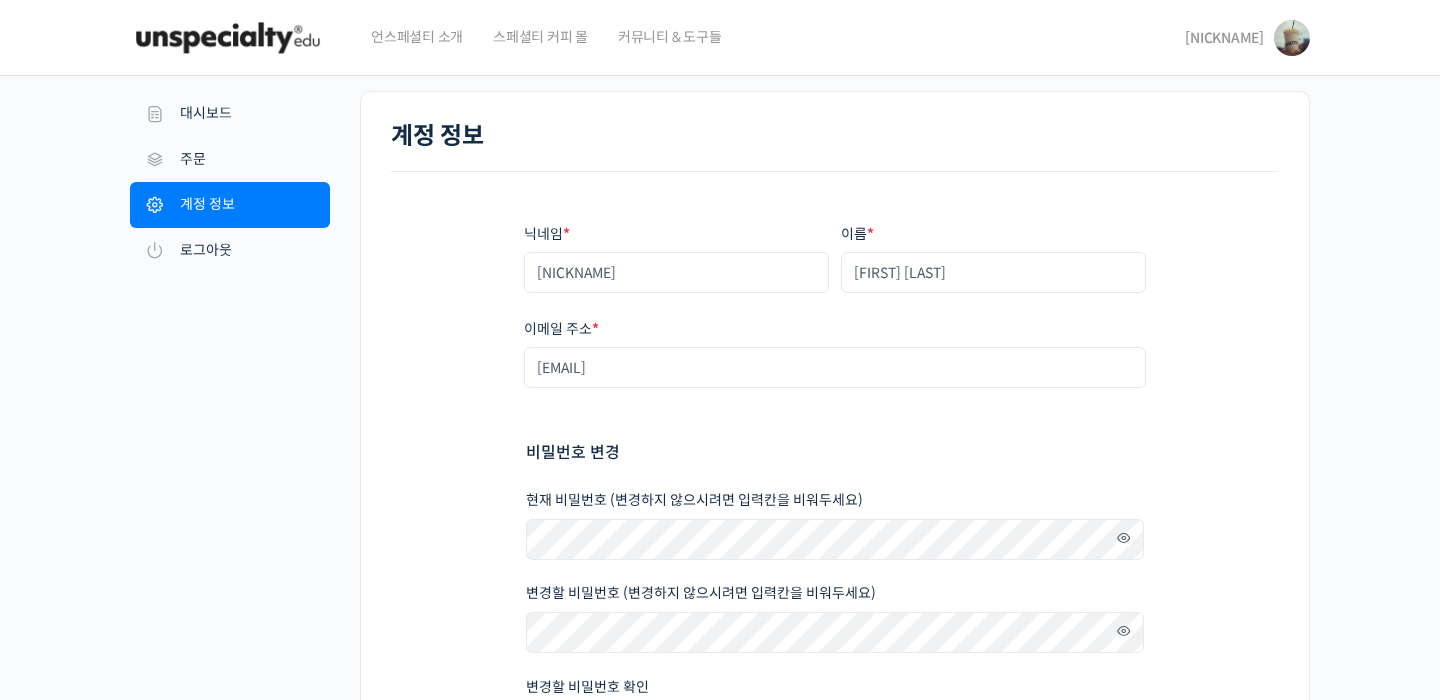 click at bounding box center (1118, 538) 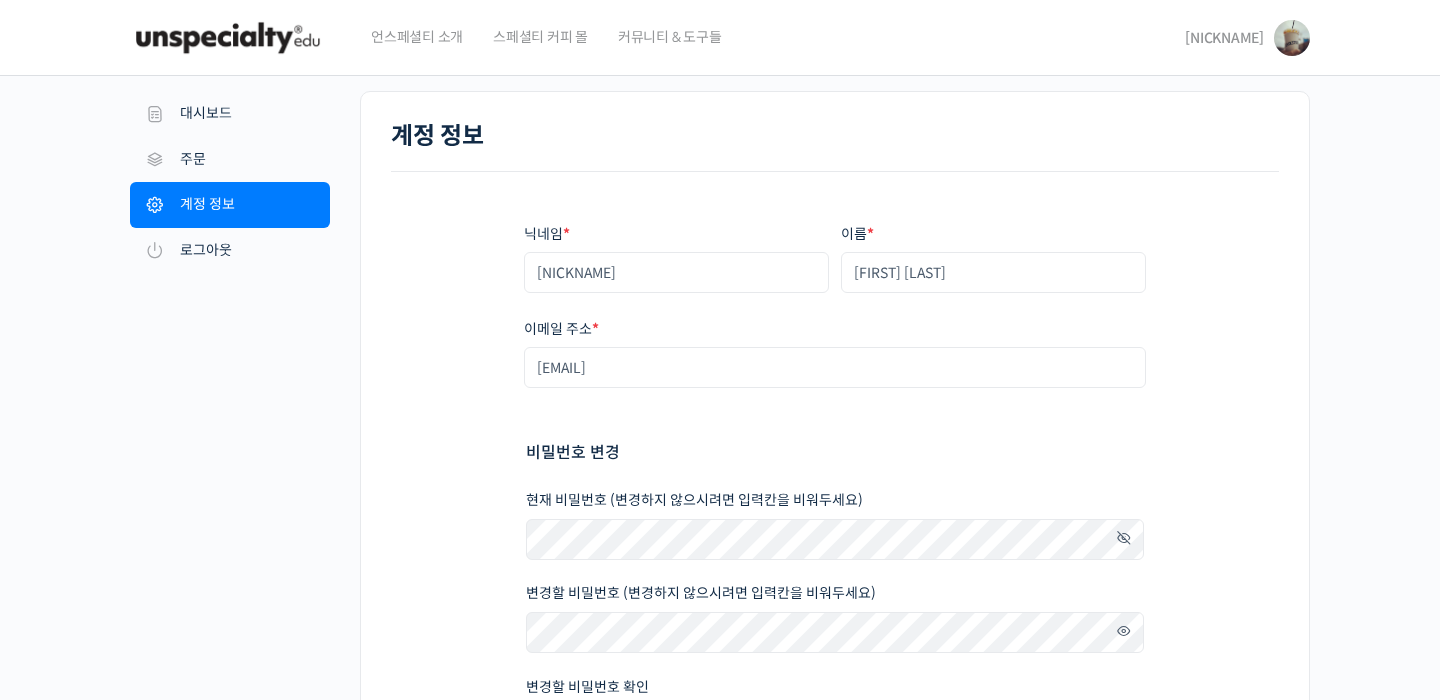 click at bounding box center (1118, 538) 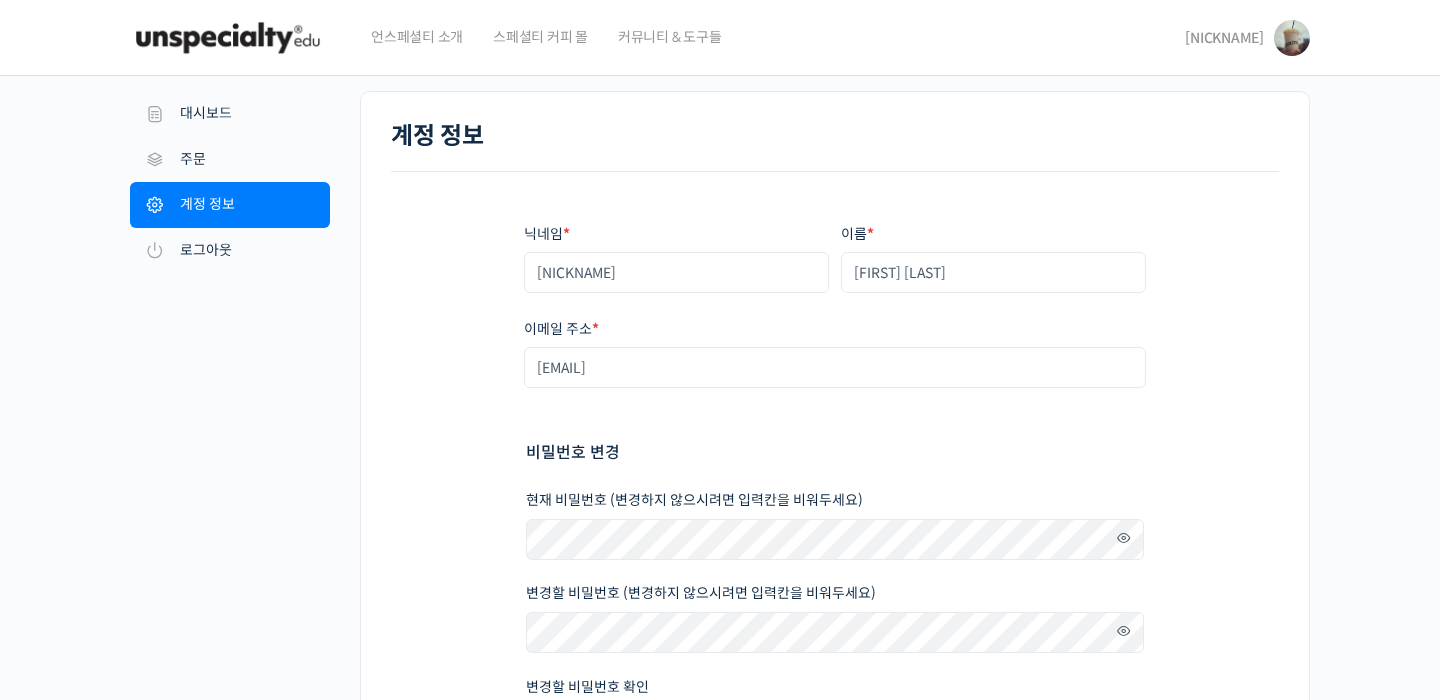 click on "닉네임  *
hoya
이름  *
황우호
표시되는 이름  *
hoya
계정과 리뷰 영역에서 표시되는 이름입니다.
이메일 주소  *
hoyanity@gmail.com
비밀번호 변경
현재 비밀번호 (변경하지 않으시려면 입력칸을 비워두세요)
변경할 비밀번호 (변경하지 않으시려면 입력칸을 비워두세요)
변경할 비밀번호 확인
변경사항 저장하기" at bounding box center (835, 525) 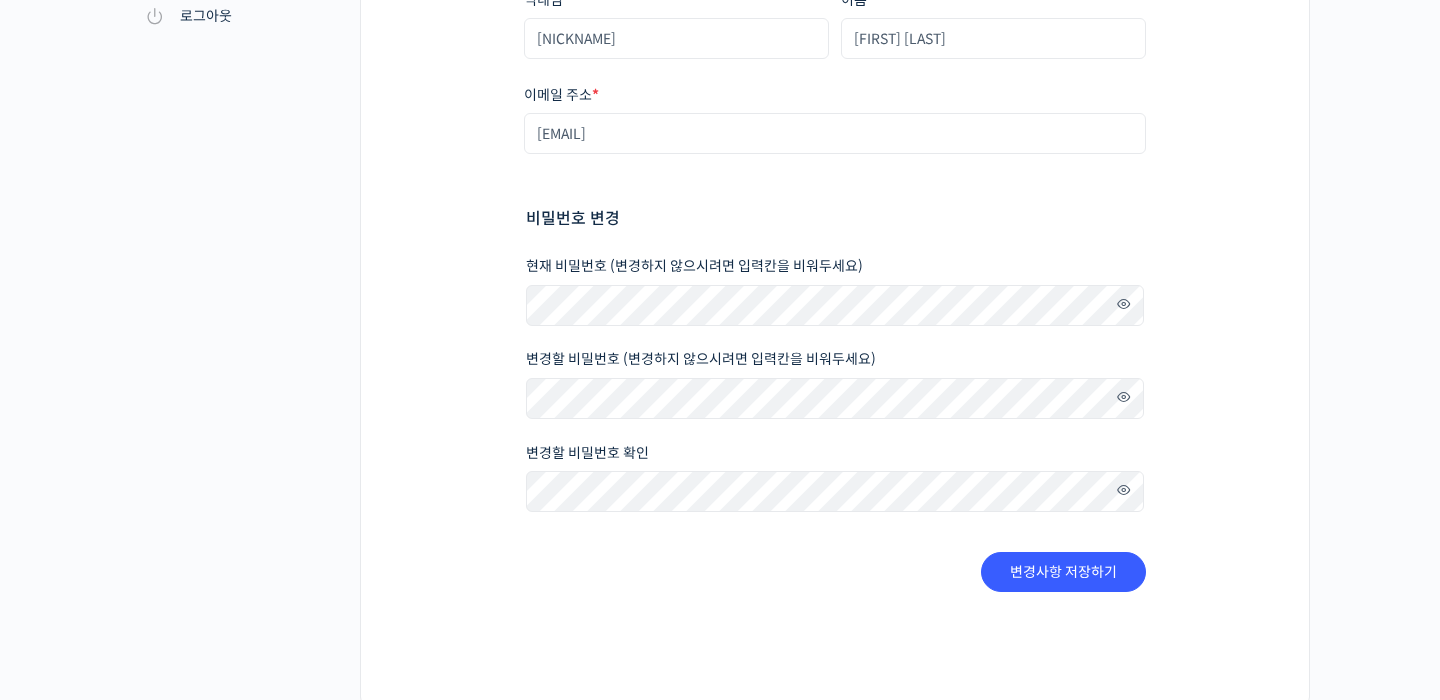 scroll, scrollTop: 0, scrollLeft: 0, axis: both 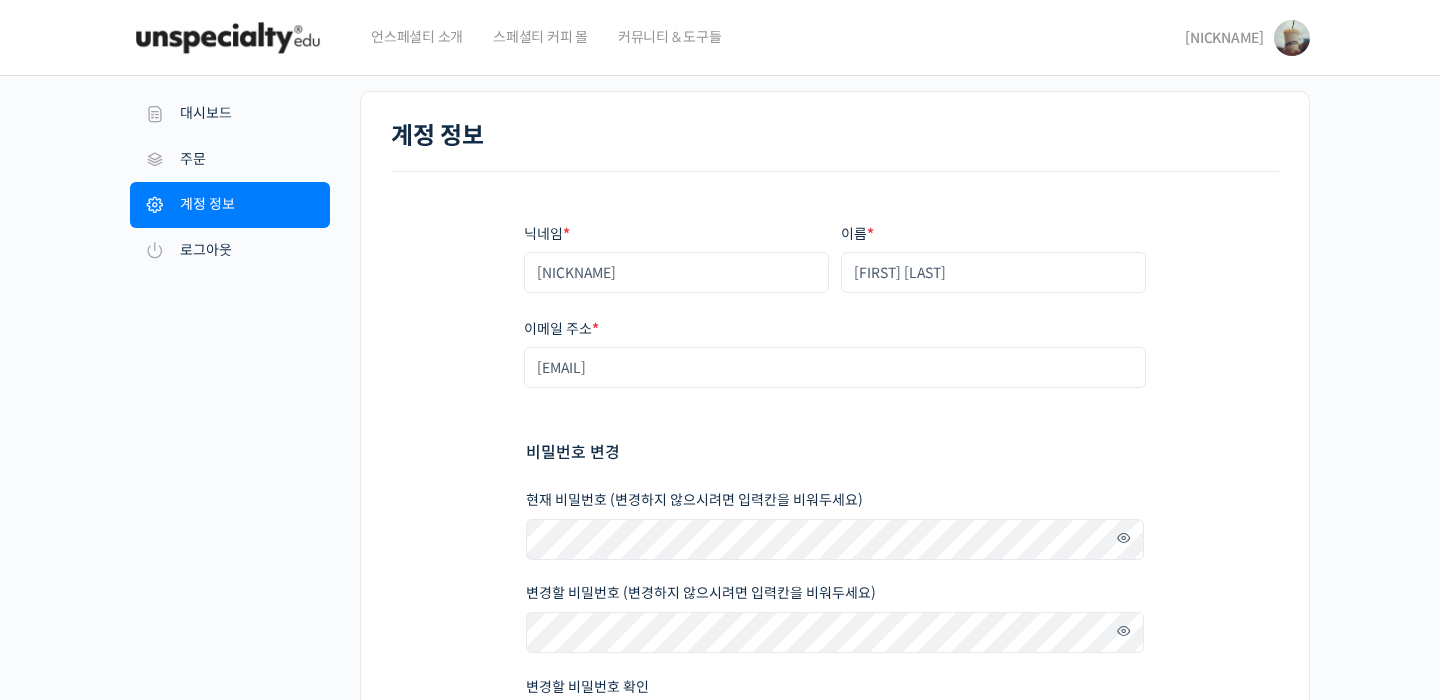 click on "언스페셜티 소개" at bounding box center (417, 37) 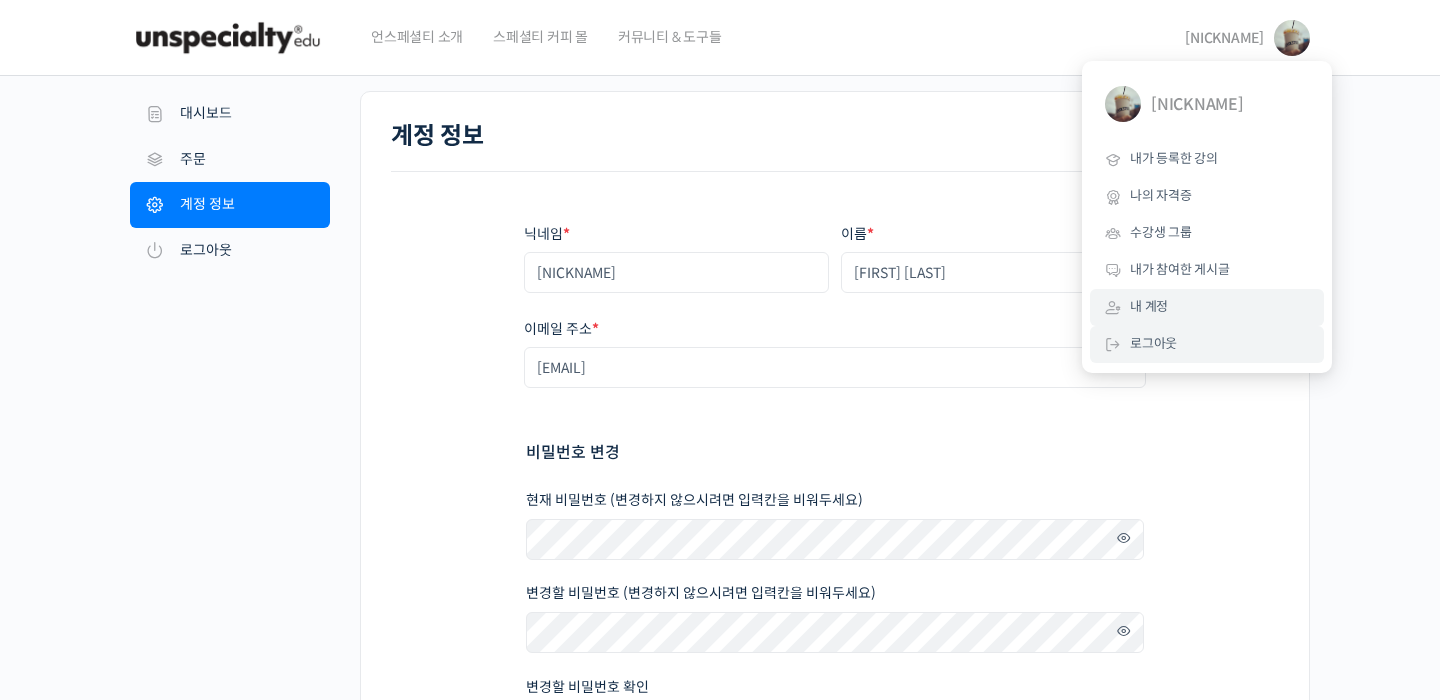 click on "로그아웃" at bounding box center (1153, 343) 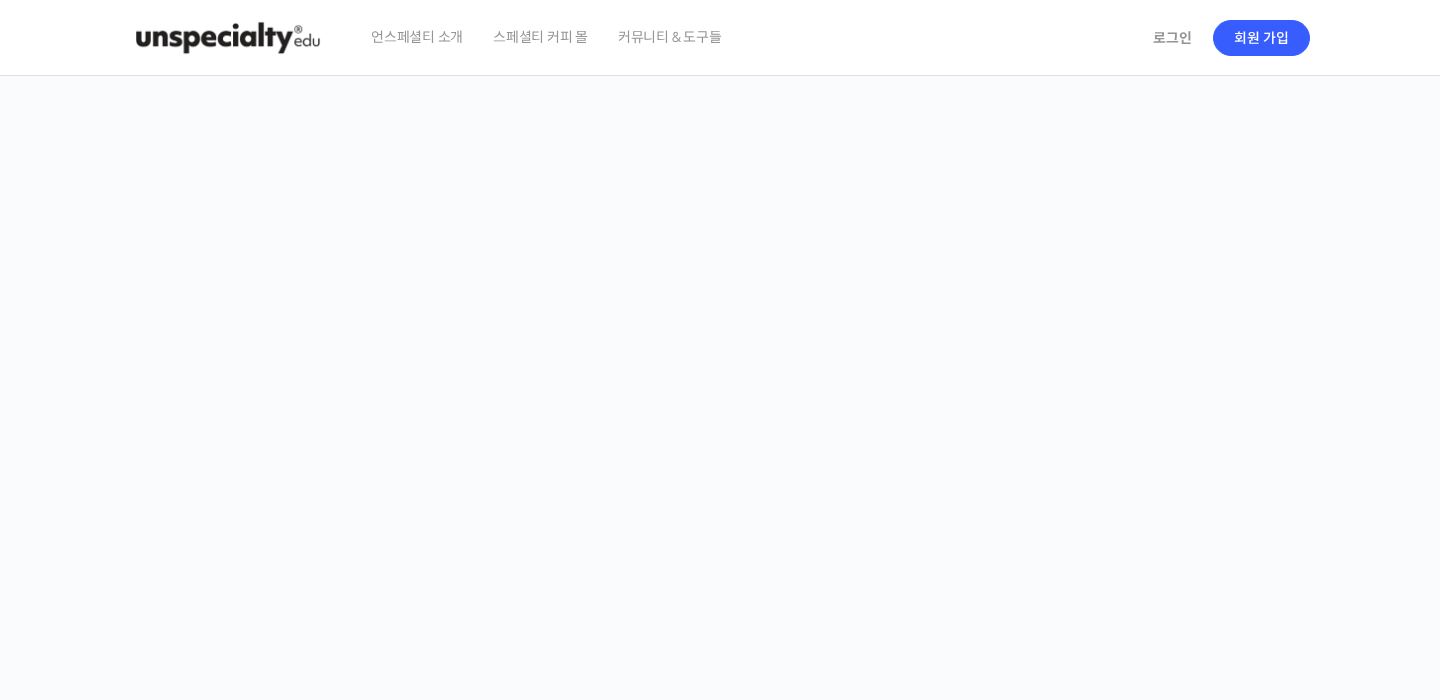 scroll, scrollTop: 0, scrollLeft: 0, axis: both 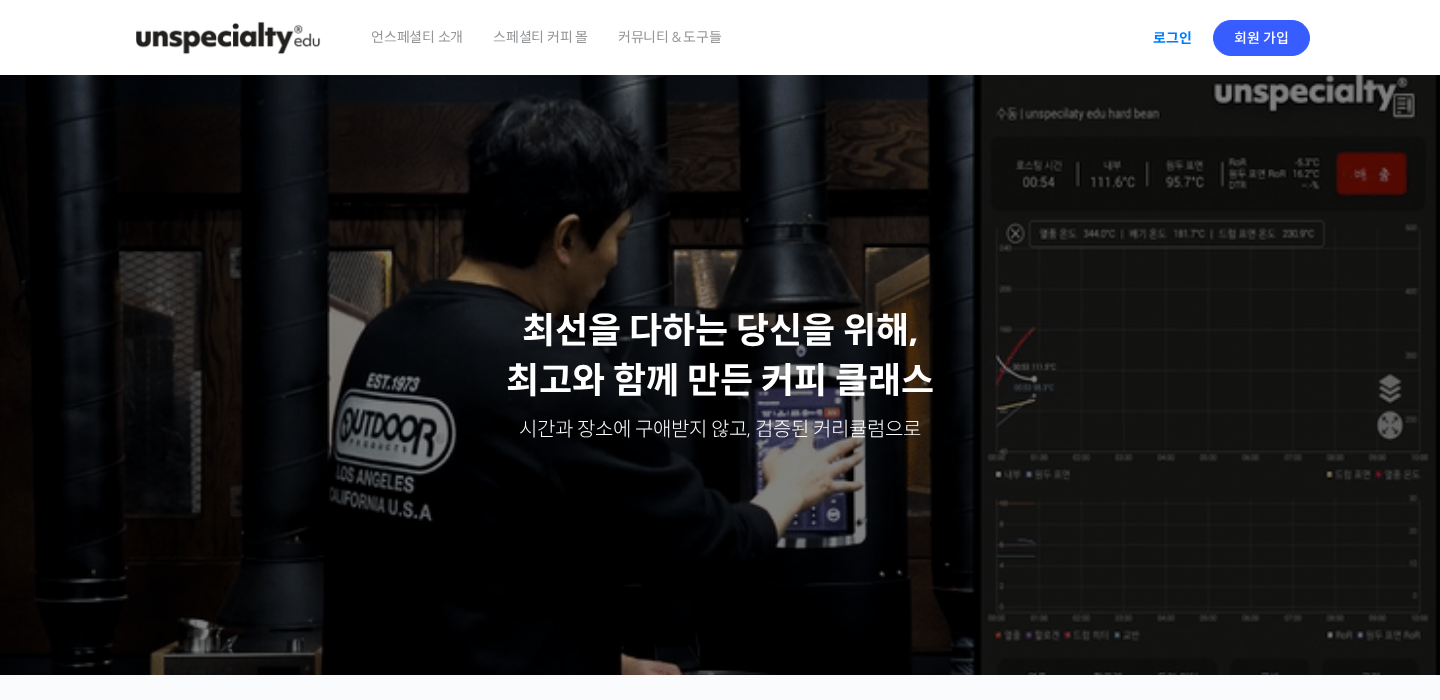 click on "로그인" at bounding box center (1172, 38) 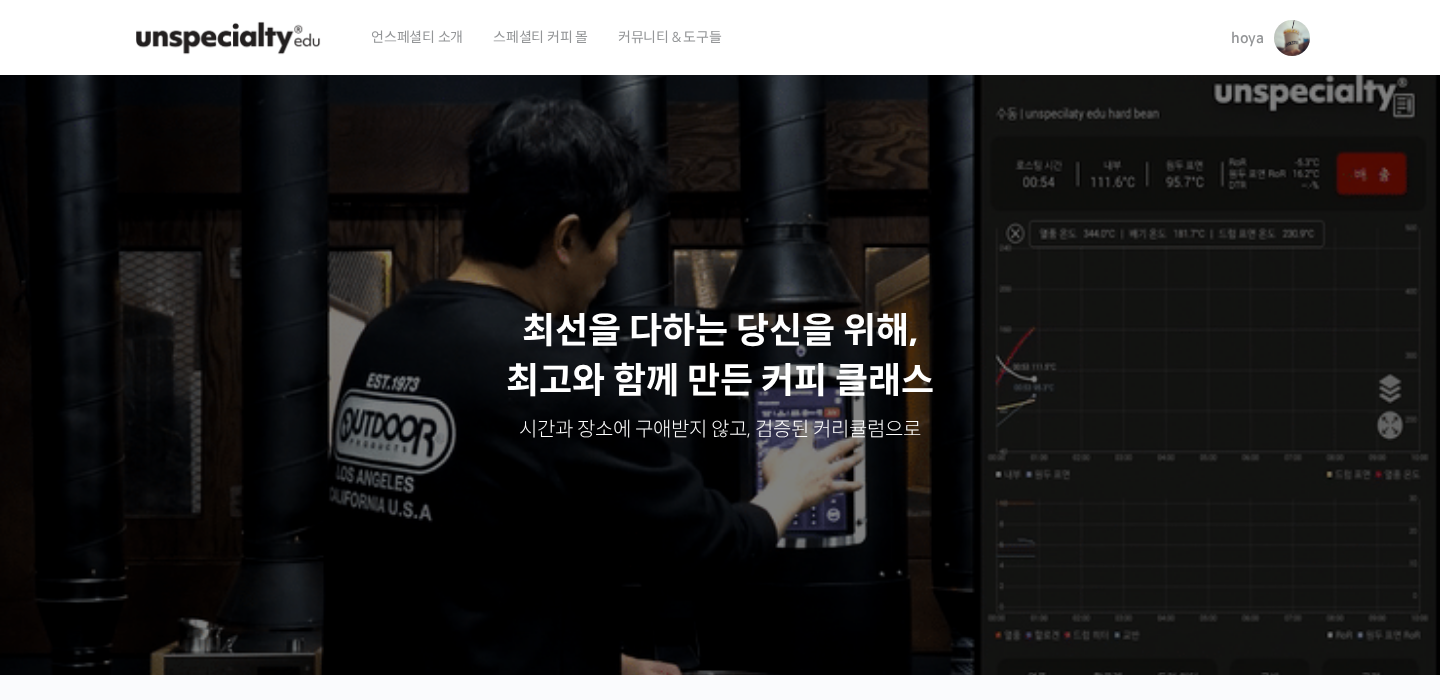 scroll, scrollTop: 0, scrollLeft: 0, axis: both 